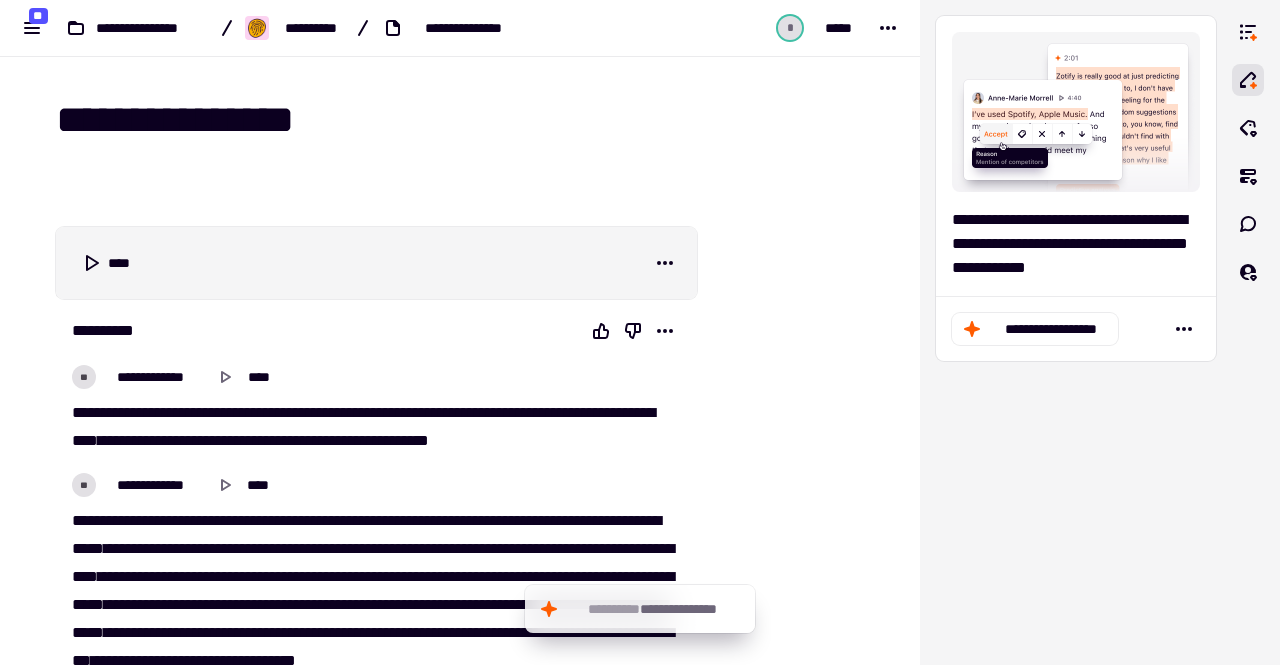 scroll, scrollTop: 0, scrollLeft: 0, axis: both 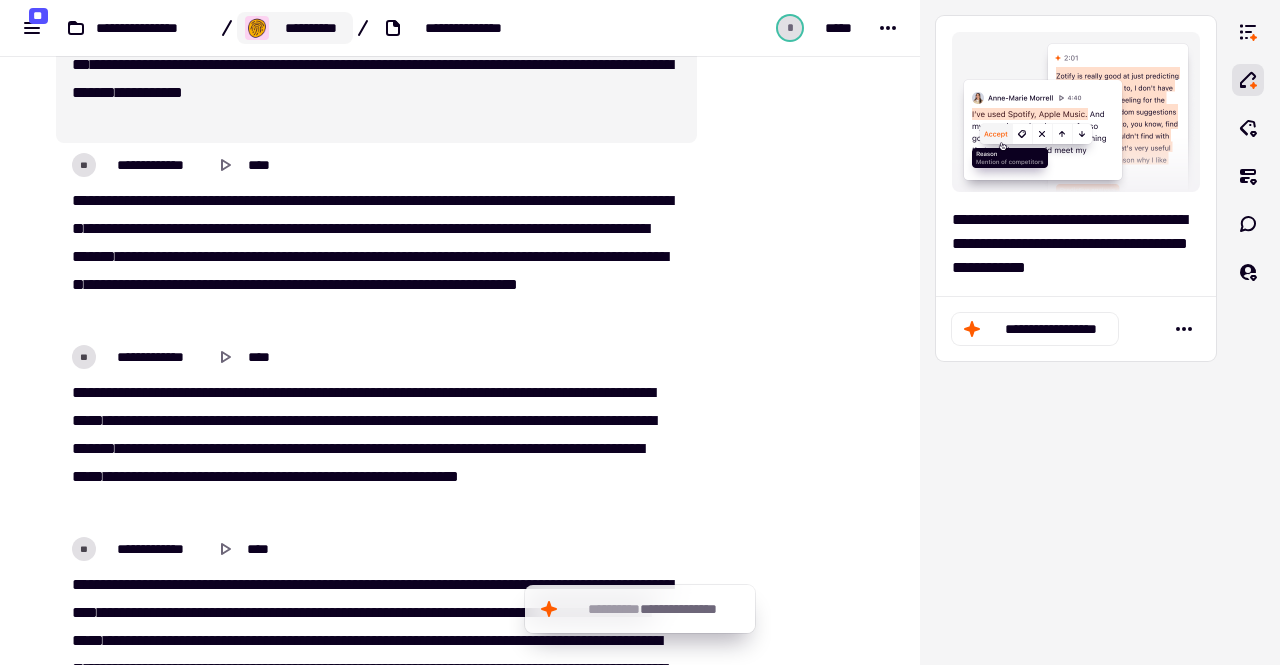 click on "**********" 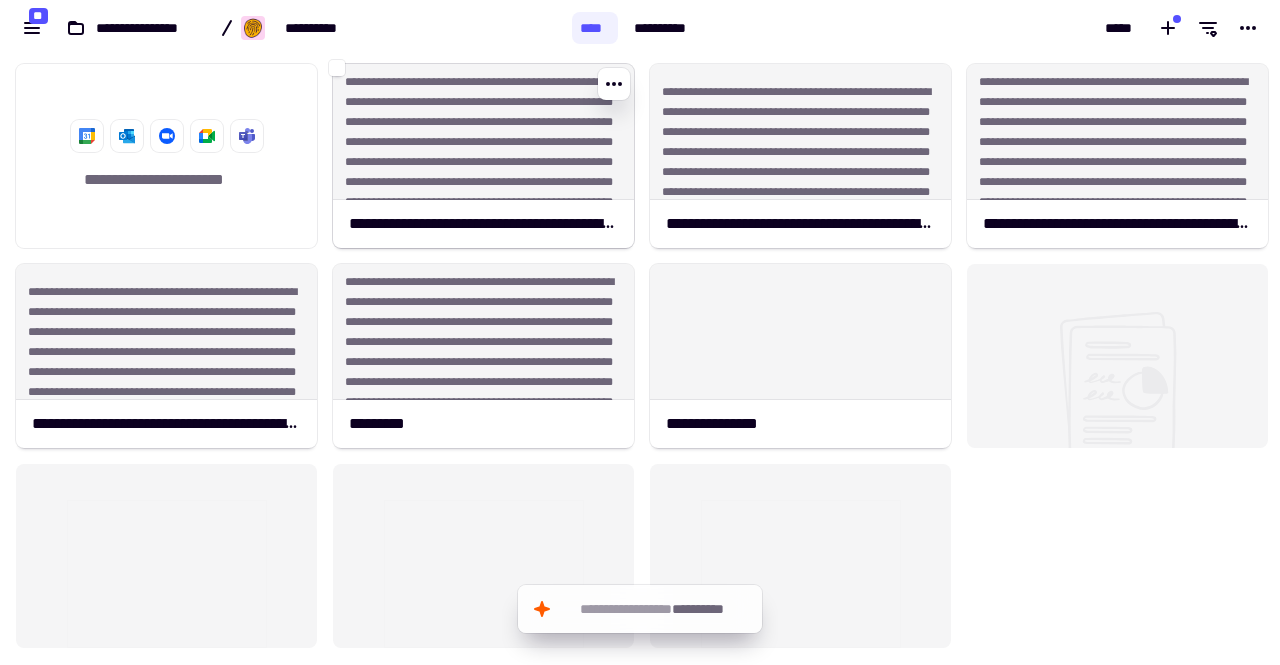 scroll, scrollTop: 16, scrollLeft: 16, axis: both 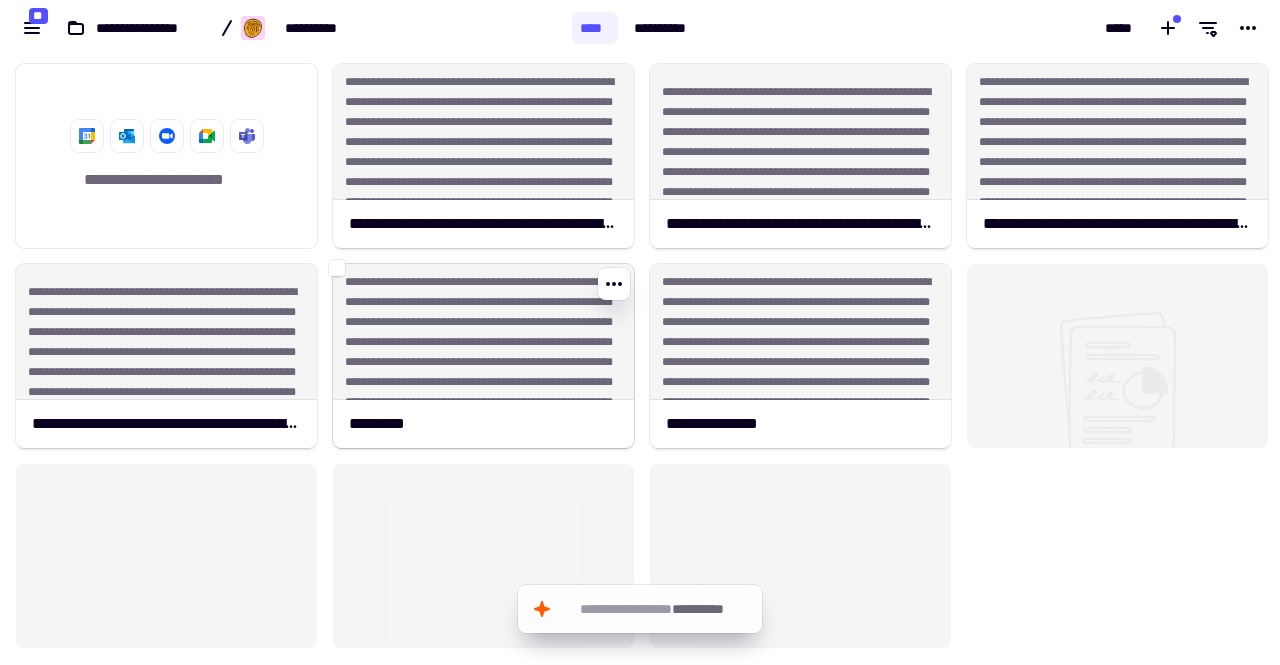 click on "**********" 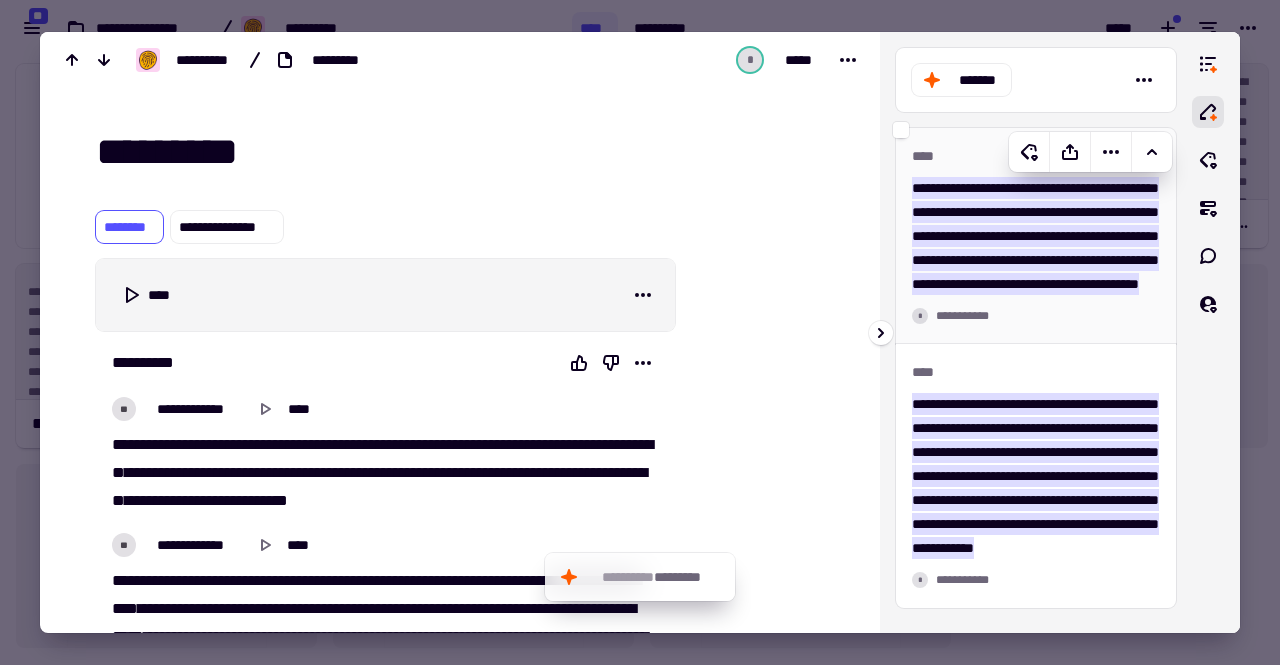 click on "**********" at bounding box center (1035, 236) 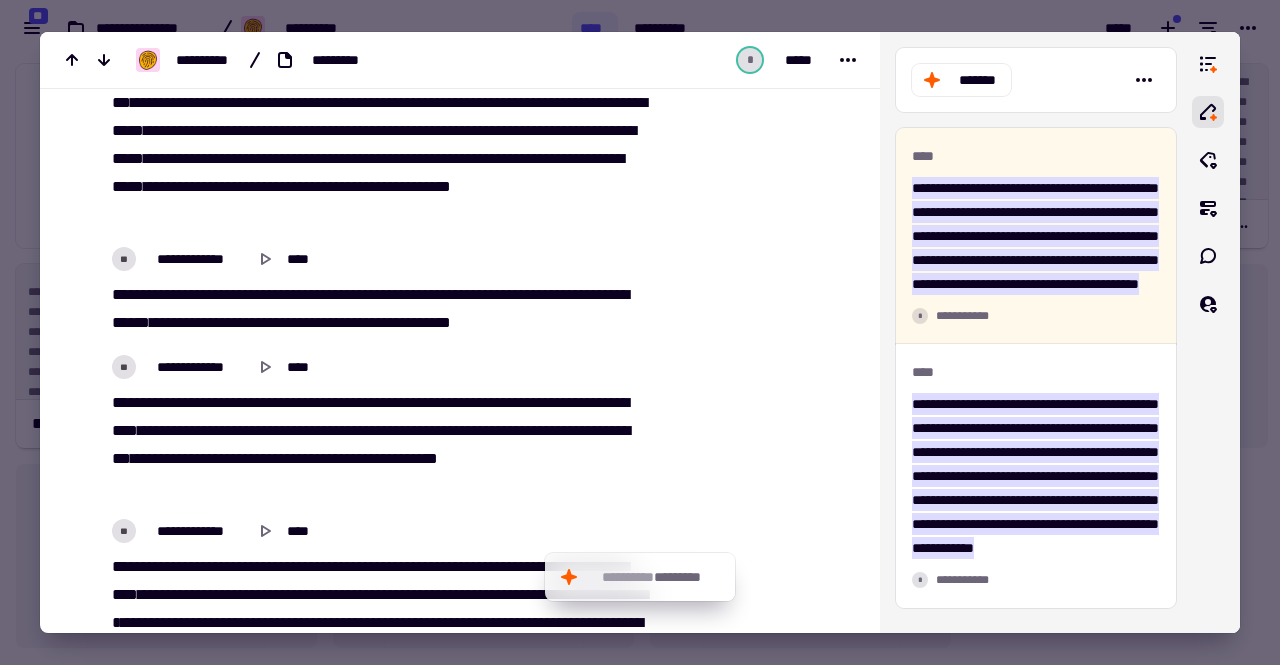 scroll, scrollTop: 1355, scrollLeft: 0, axis: vertical 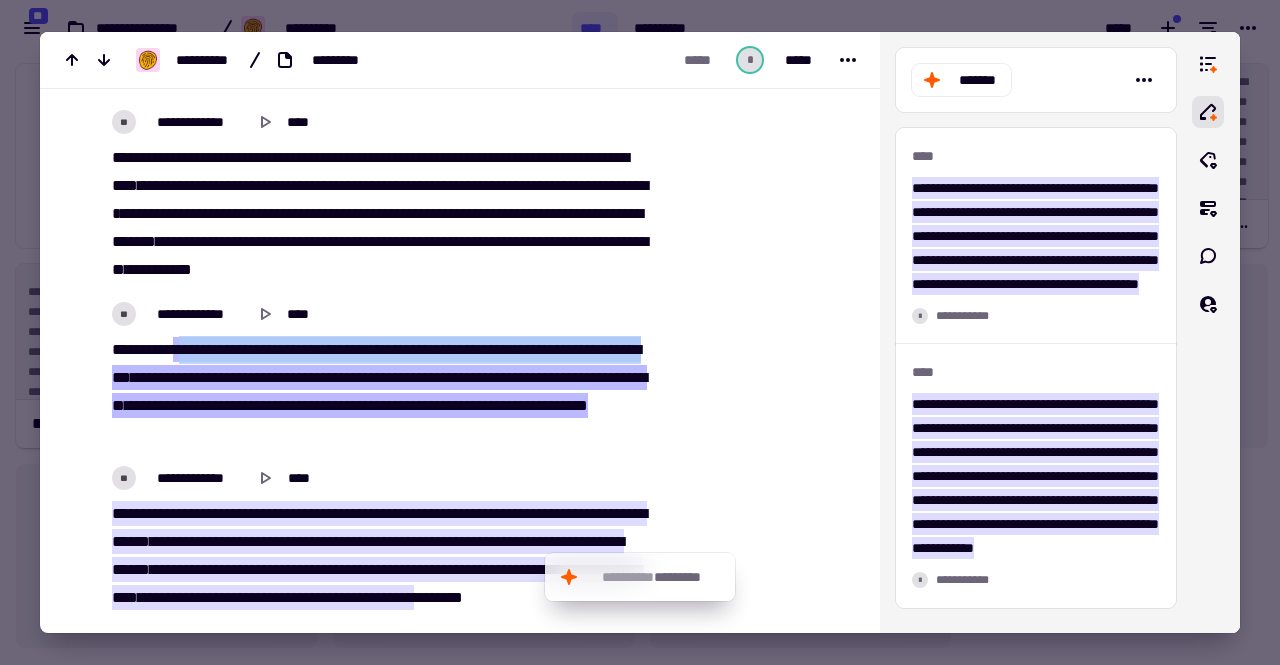 drag, startPoint x: 195, startPoint y: 345, endPoint x: 141, endPoint y: 340, distance: 54.230988 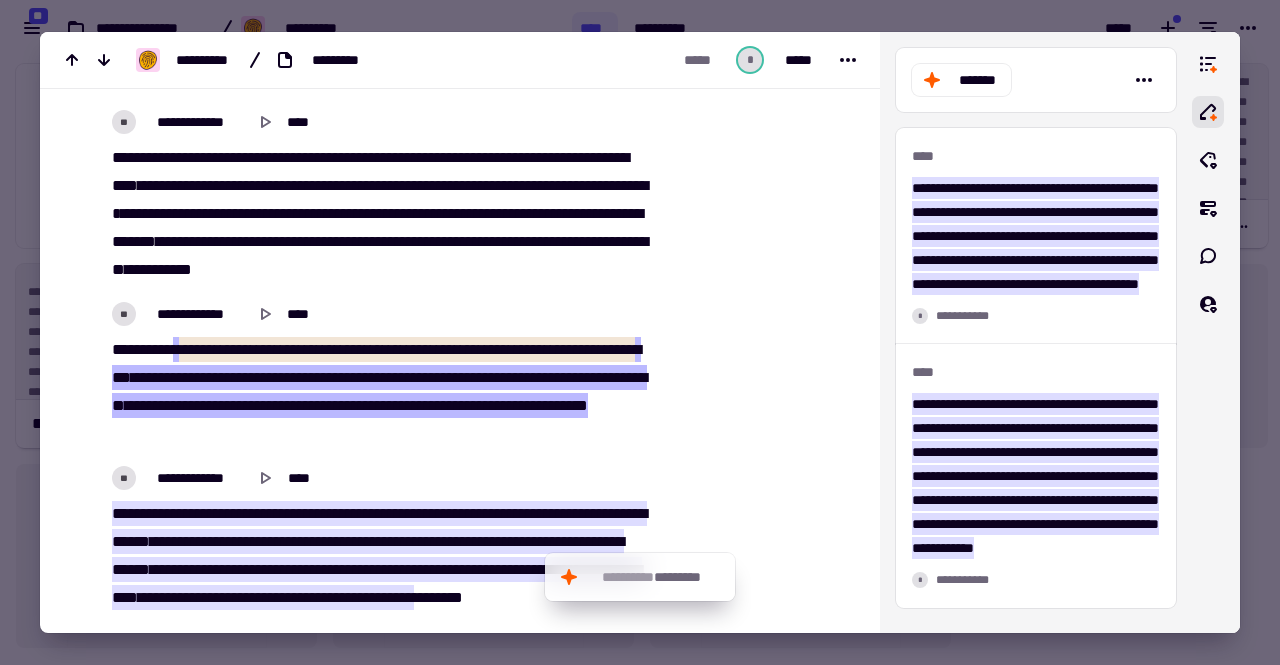 click on "*****" 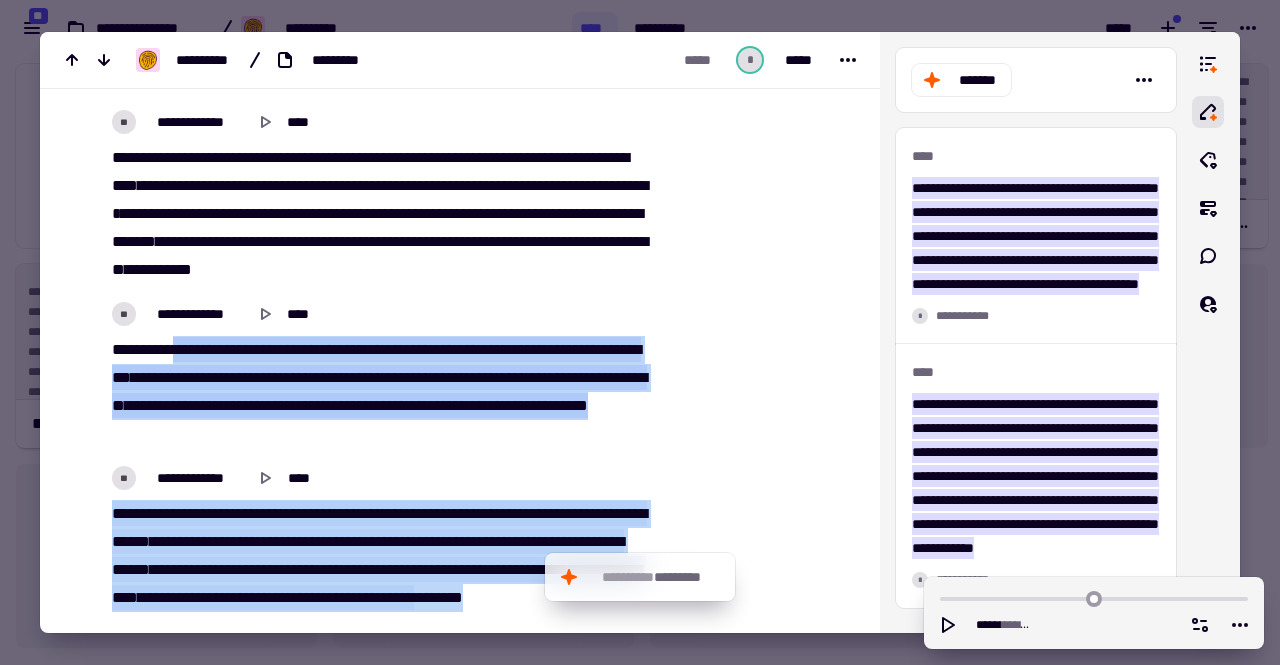 scroll, scrollTop: 1655, scrollLeft: 0, axis: vertical 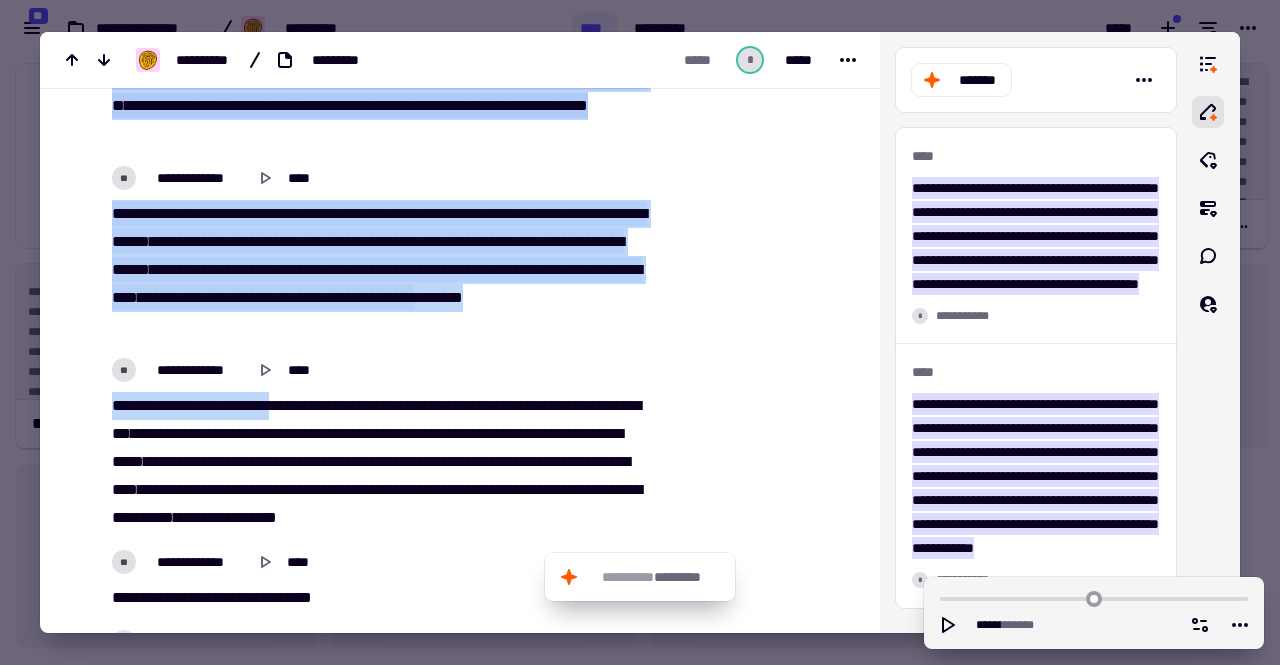 drag, startPoint x: 186, startPoint y: 346, endPoint x: 360, endPoint y: 339, distance: 174.14075 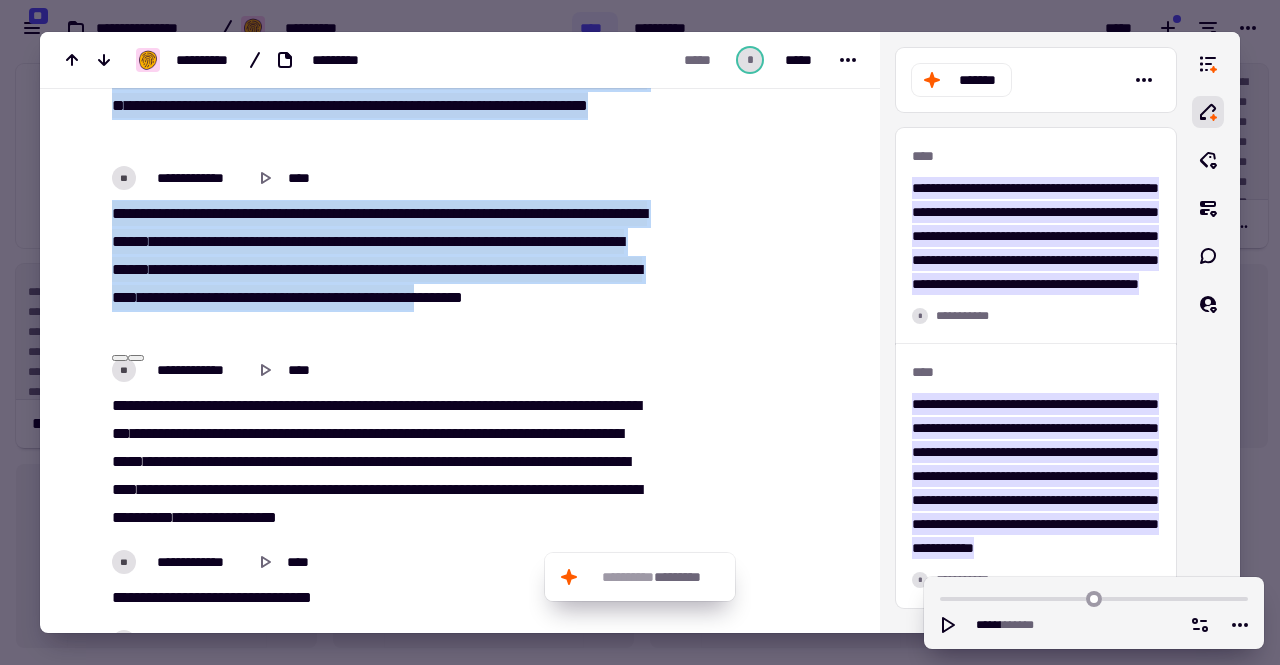copy on "**********" 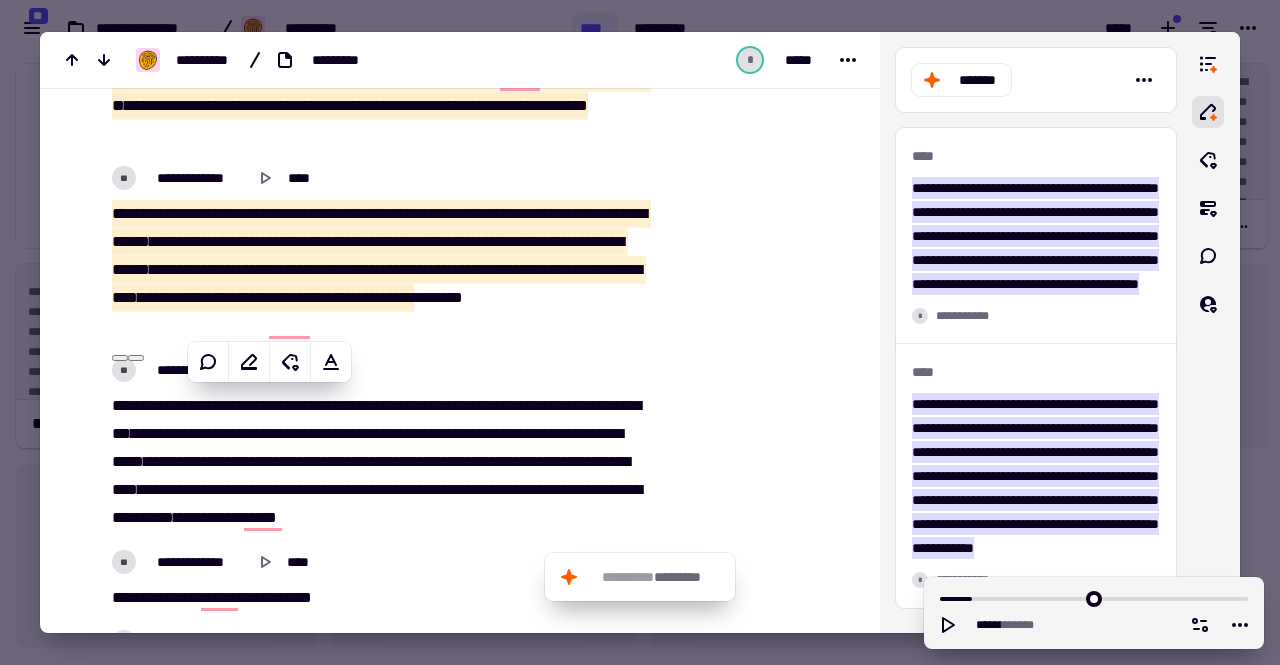 type on "*****" 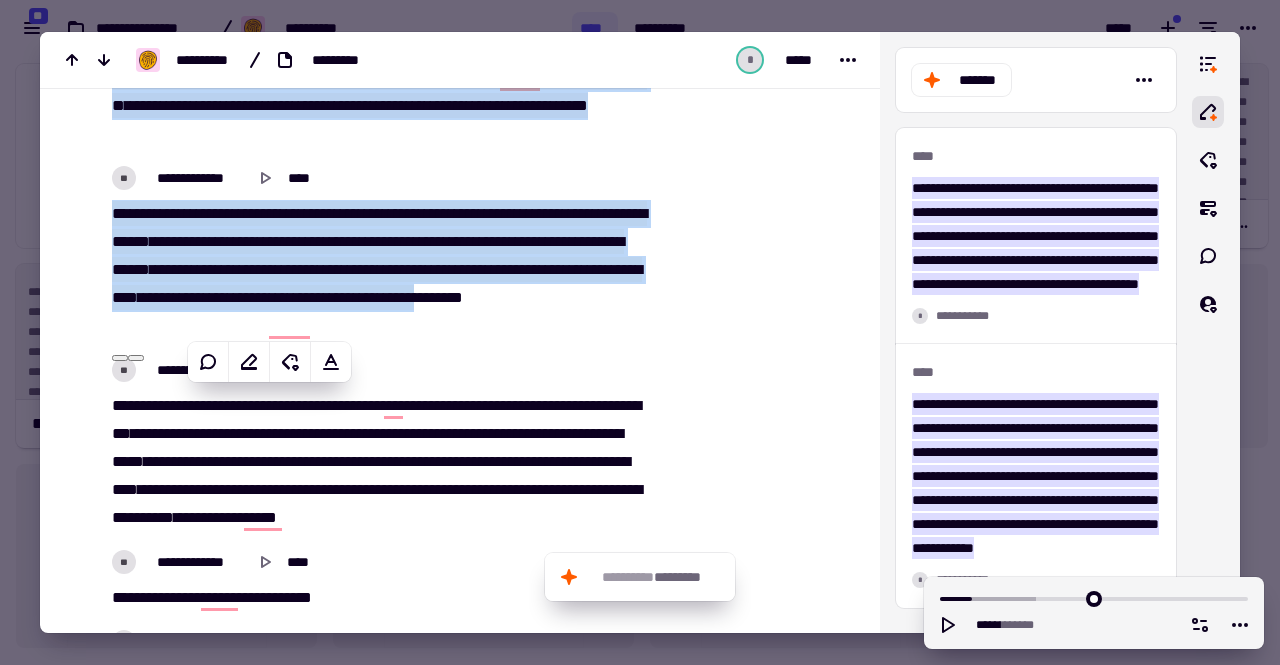 click at bounding box center [640, 332] 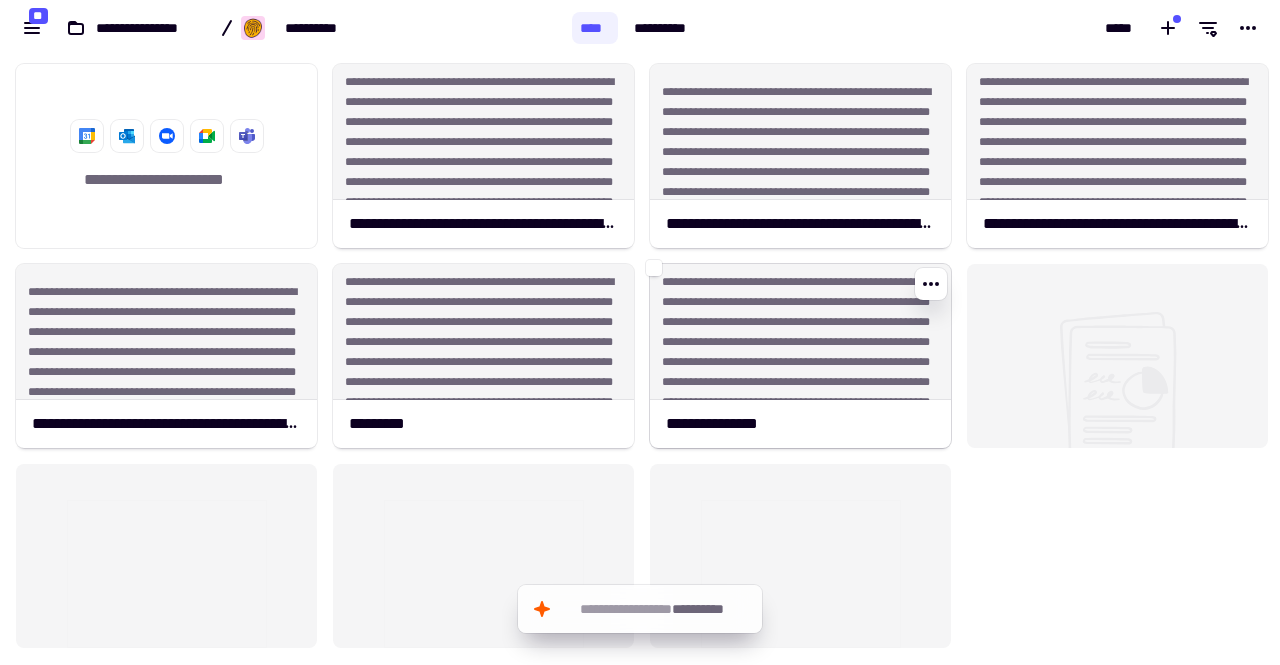 drag, startPoint x: 766, startPoint y: 365, endPoint x: 797, endPoint y: 363, distance: 31.06445 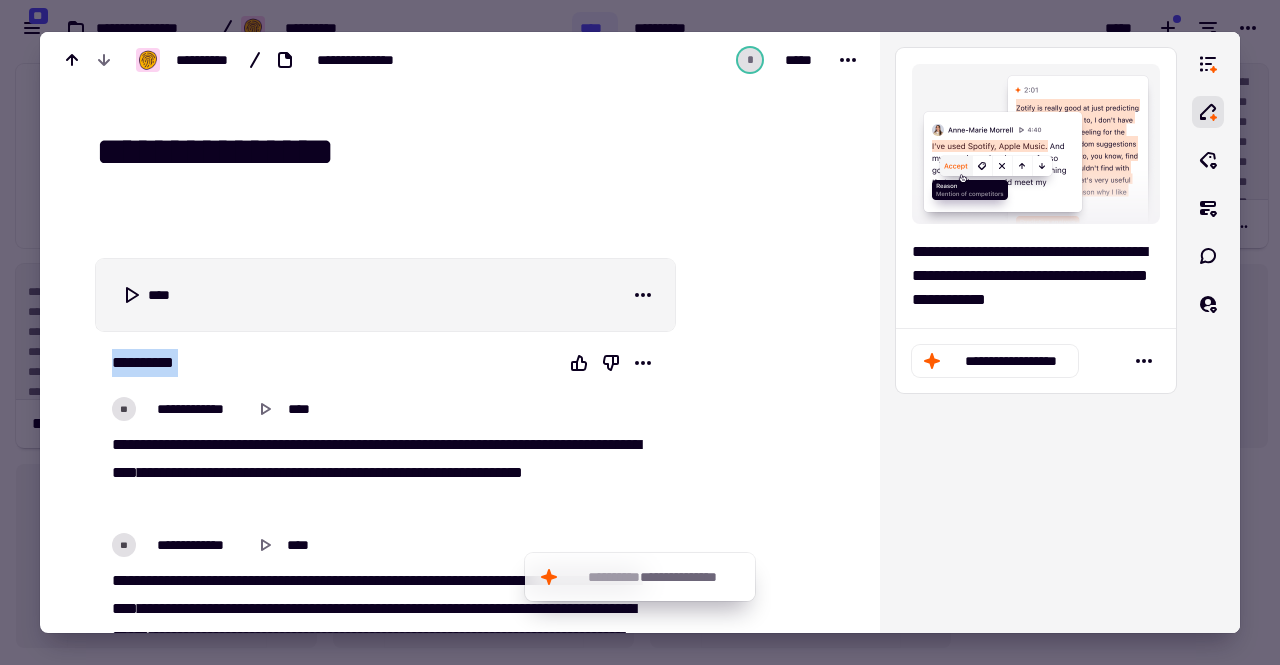 drag, startPoint x: 224, startPoint y: 409, endPoint x: 244, endPoint y: 487, distance: 80.523285 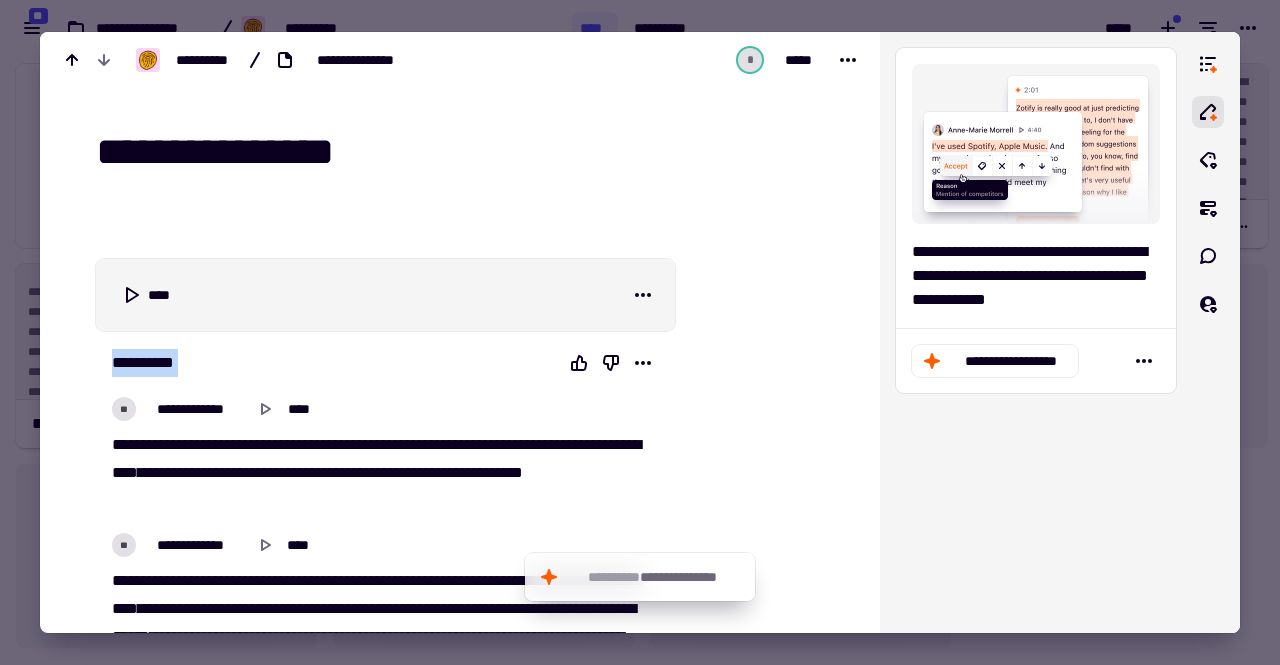 click on "**   ***   ****   *****   ***   *****   ***   *********   **   ***   ****   *****   ***   *****   **   ****   ****   ****   ****   ***   ****   ****   ******   ****   **   ***   ***   ***   ******   ****   **   ******" 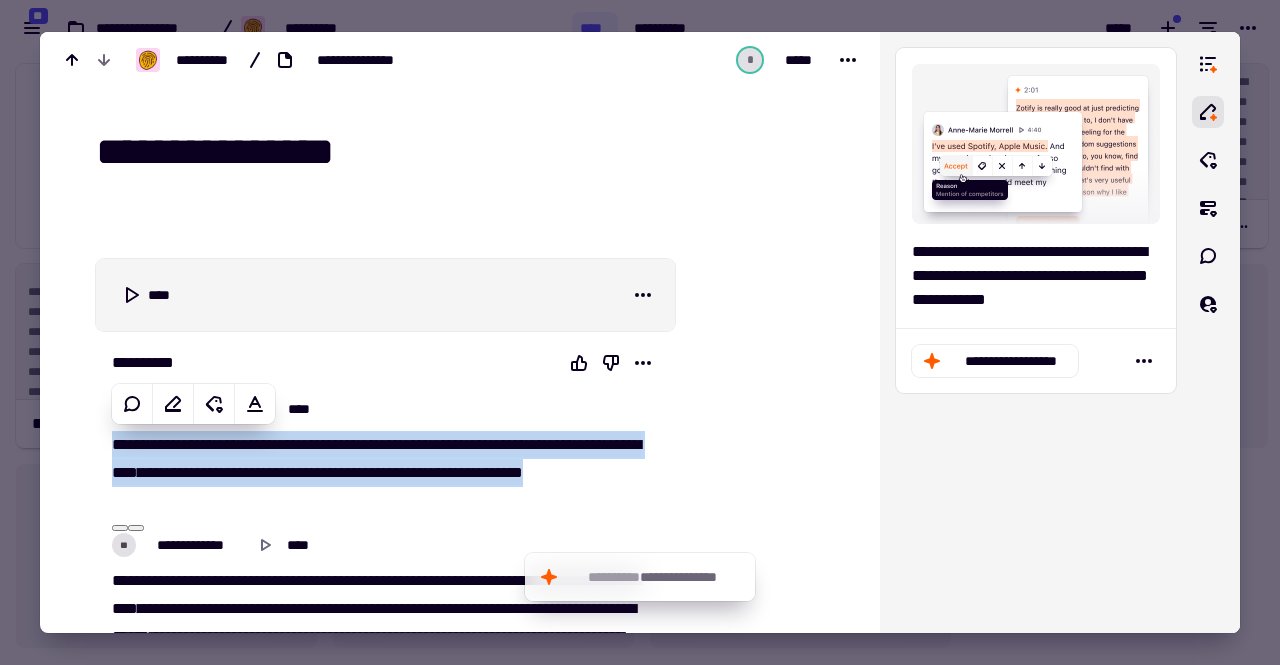 click on "***" 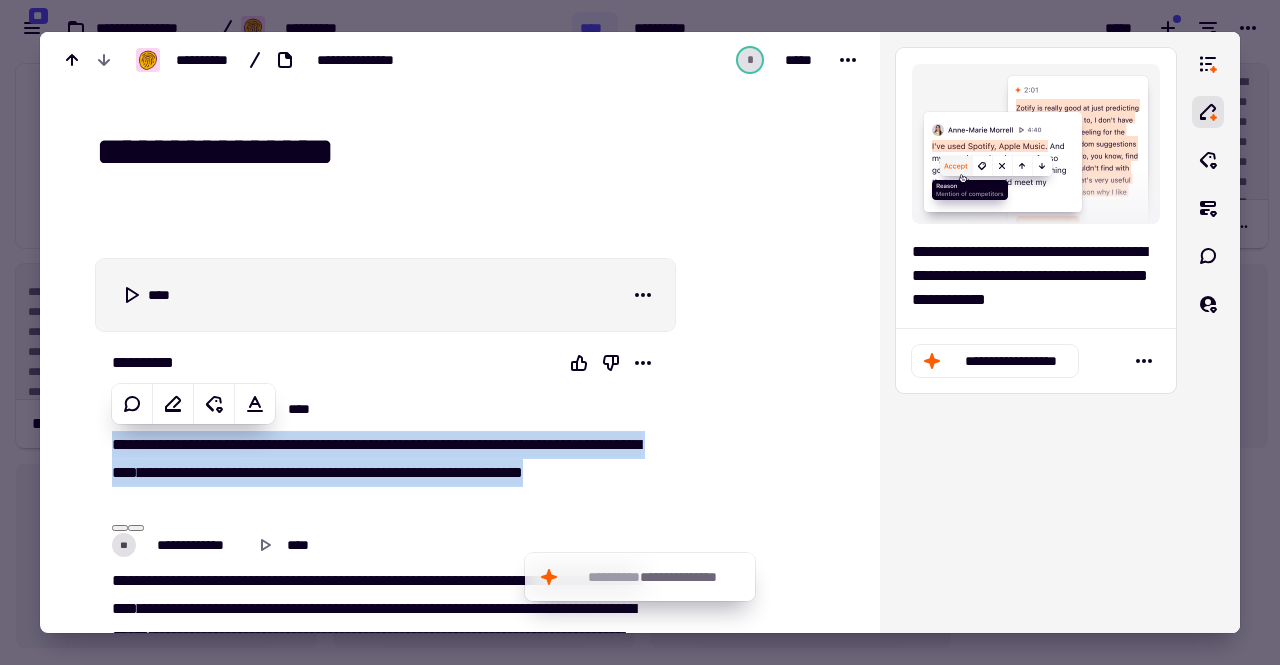 click on "**" 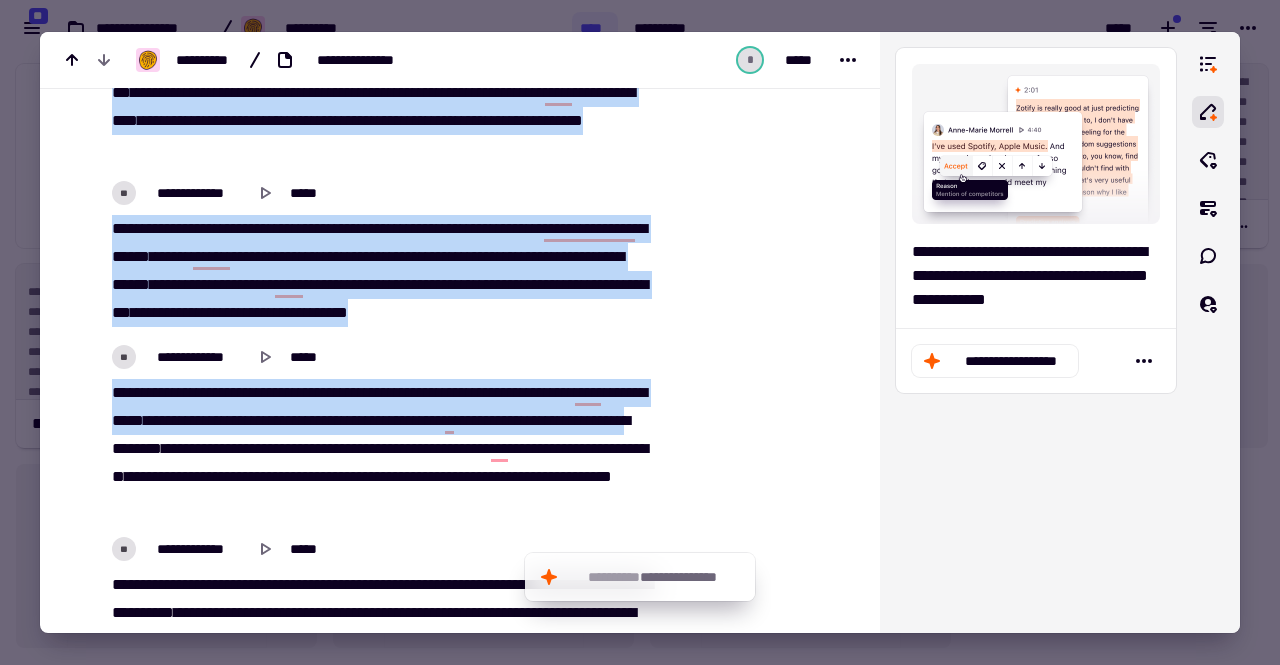 scroll, scrollTop: 12994, scrollLeft: 0, axis: vertical 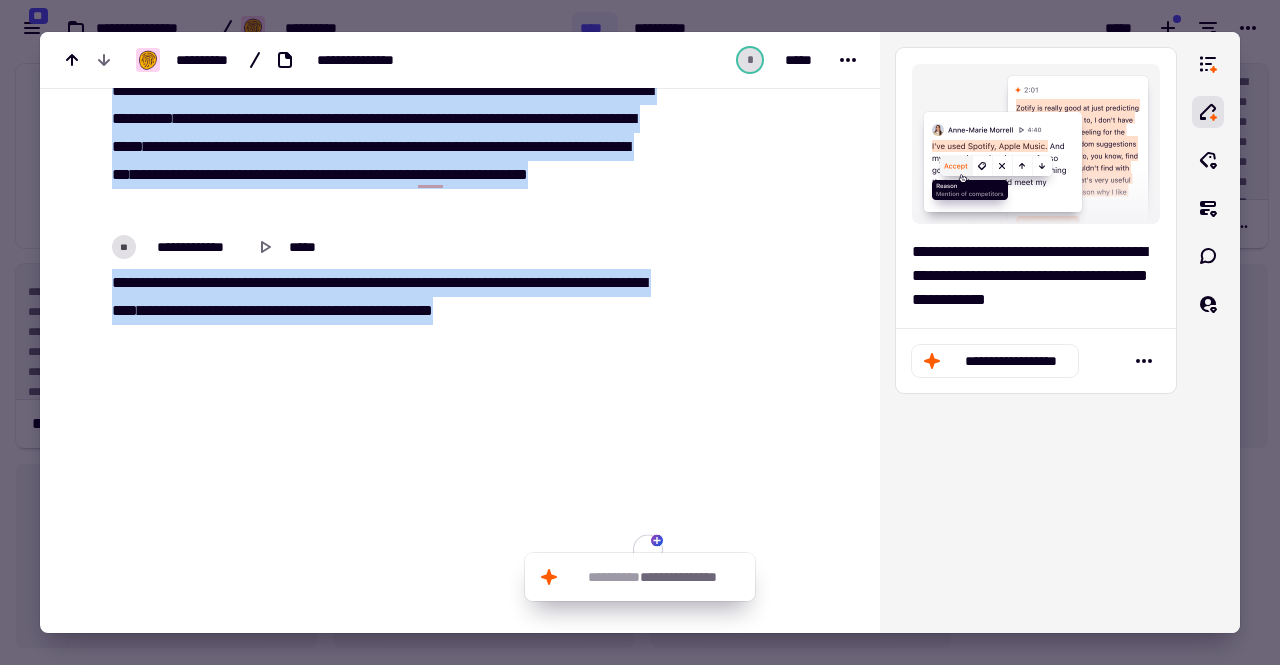 drag, startPoint x: 109, startPoint y: 442, endPoint x: 313, endPoint y: 1, distance: 485.89813 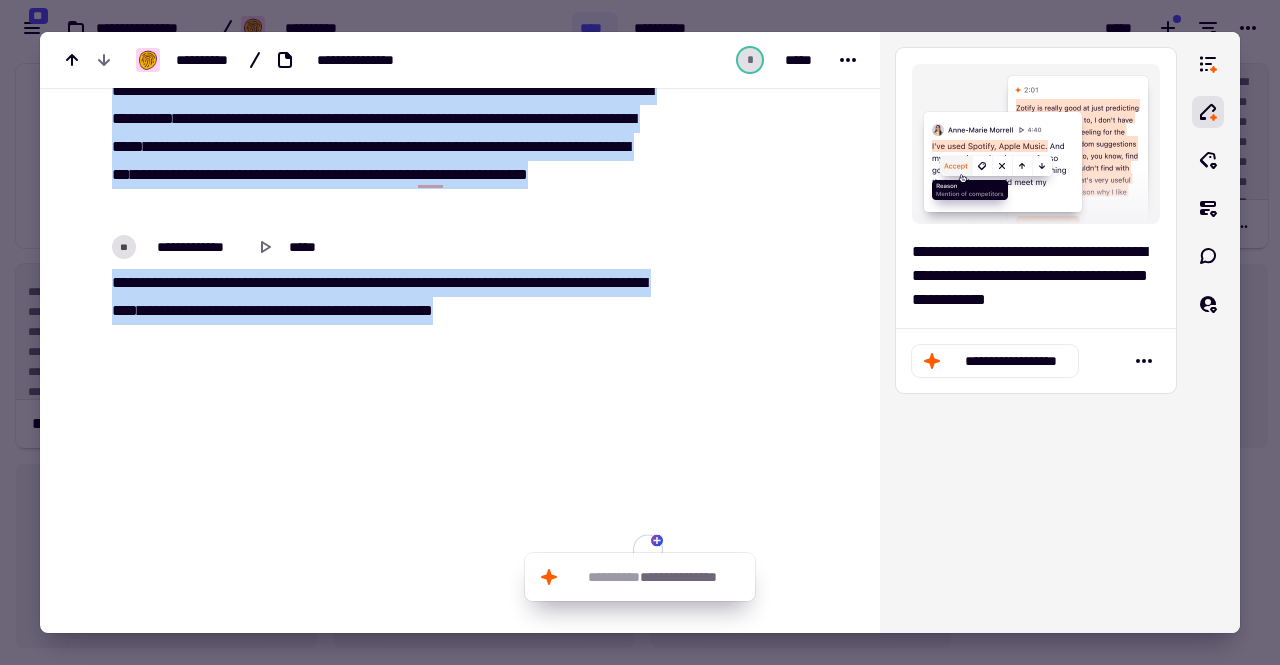 click on "**********" 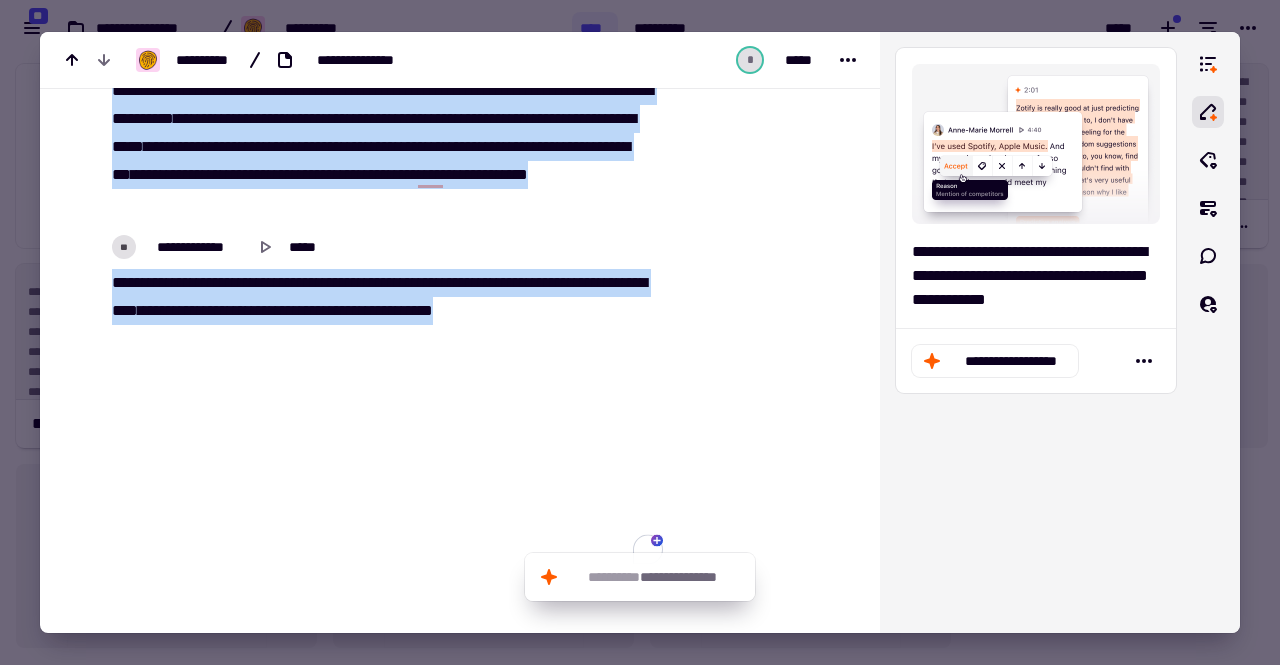 copy on "**********" 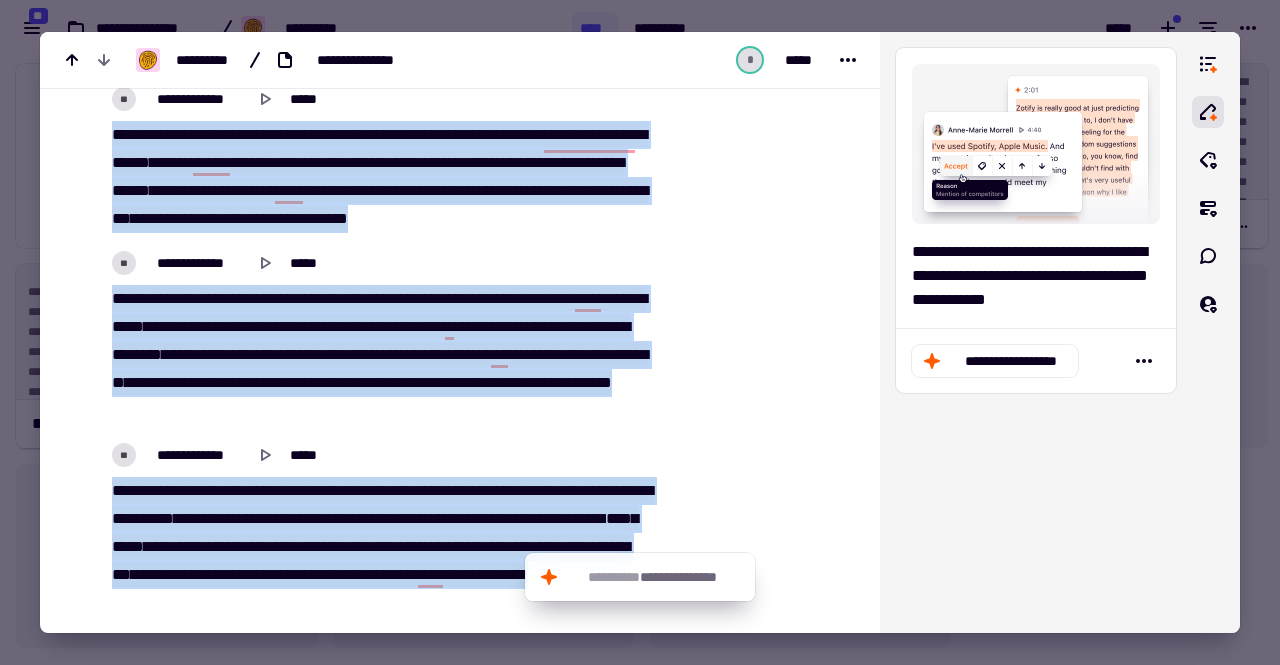 scroll, scrollTop: 12503, scrollLeft: 0, axis: vertical 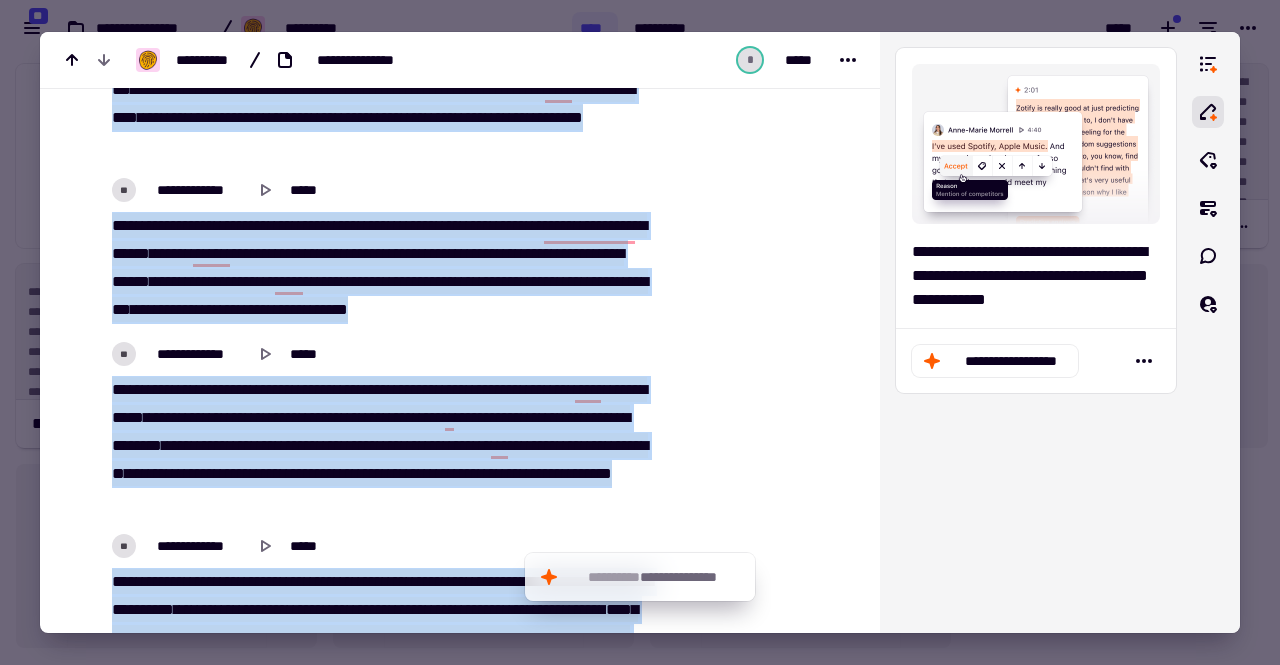 click at bounding box center (763, -5634) 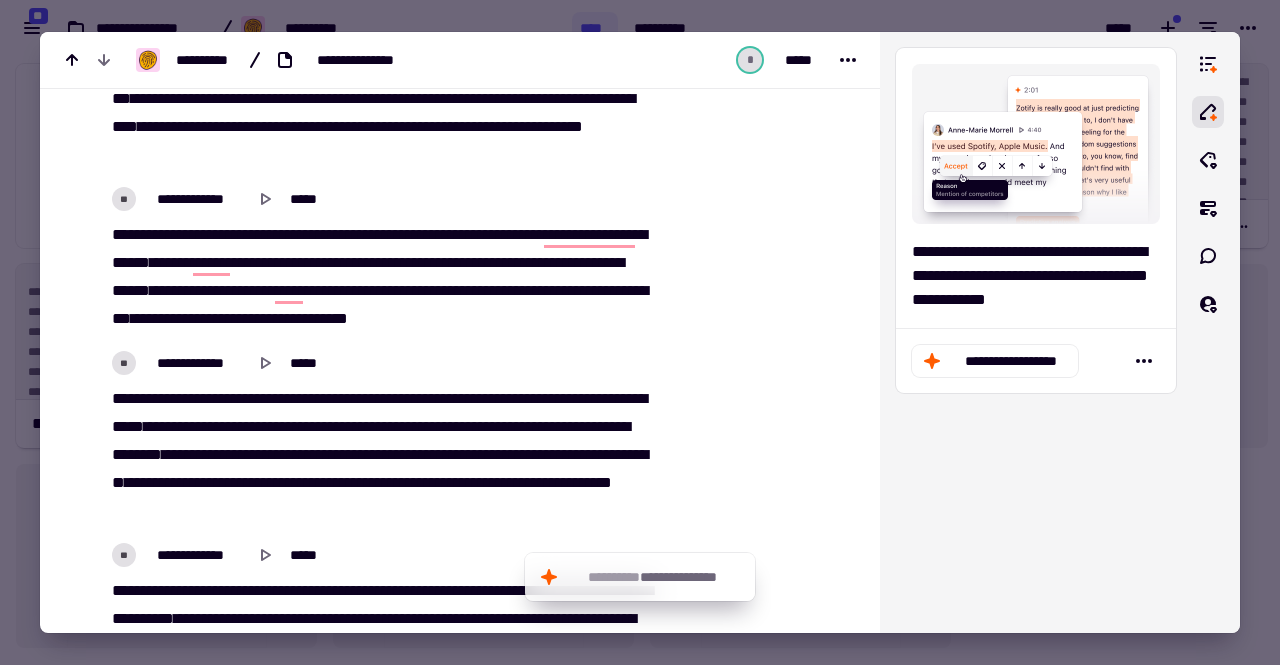 scroll, scrollTop: 3246, scrollLeft: 0, axis: vertical 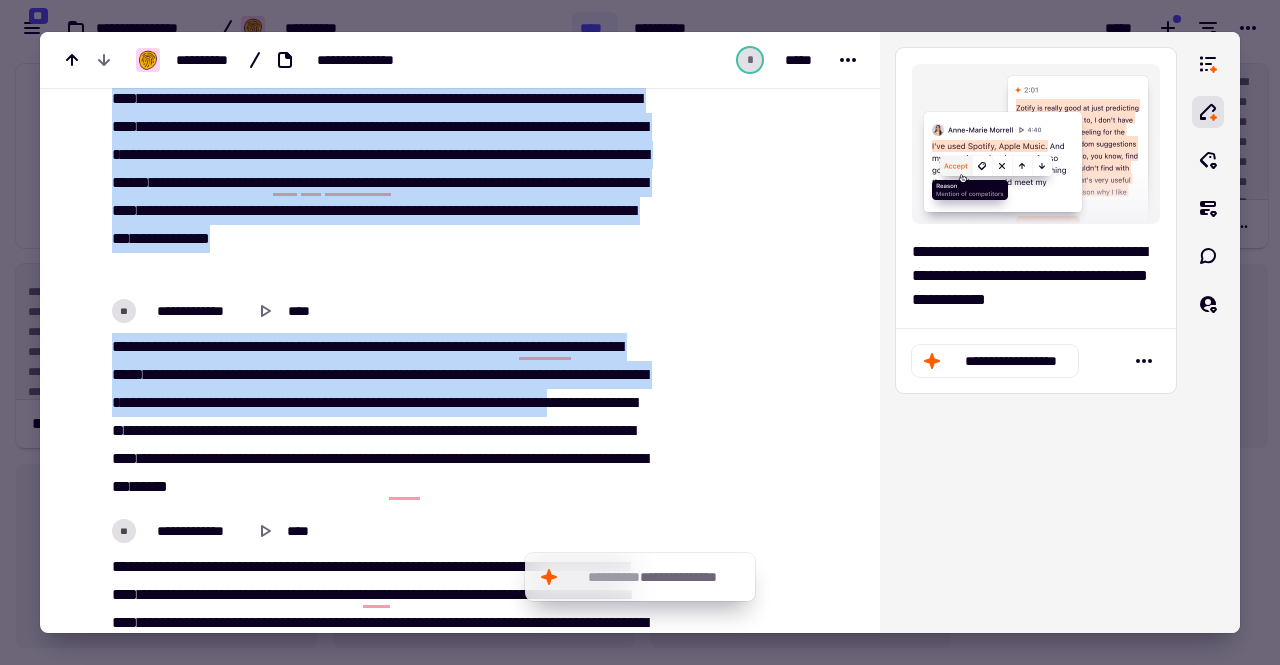 drag, startPoint x: 331, startPoint y: 362, endPoint x: 222, endPoint y: 428, distance: 127.424484 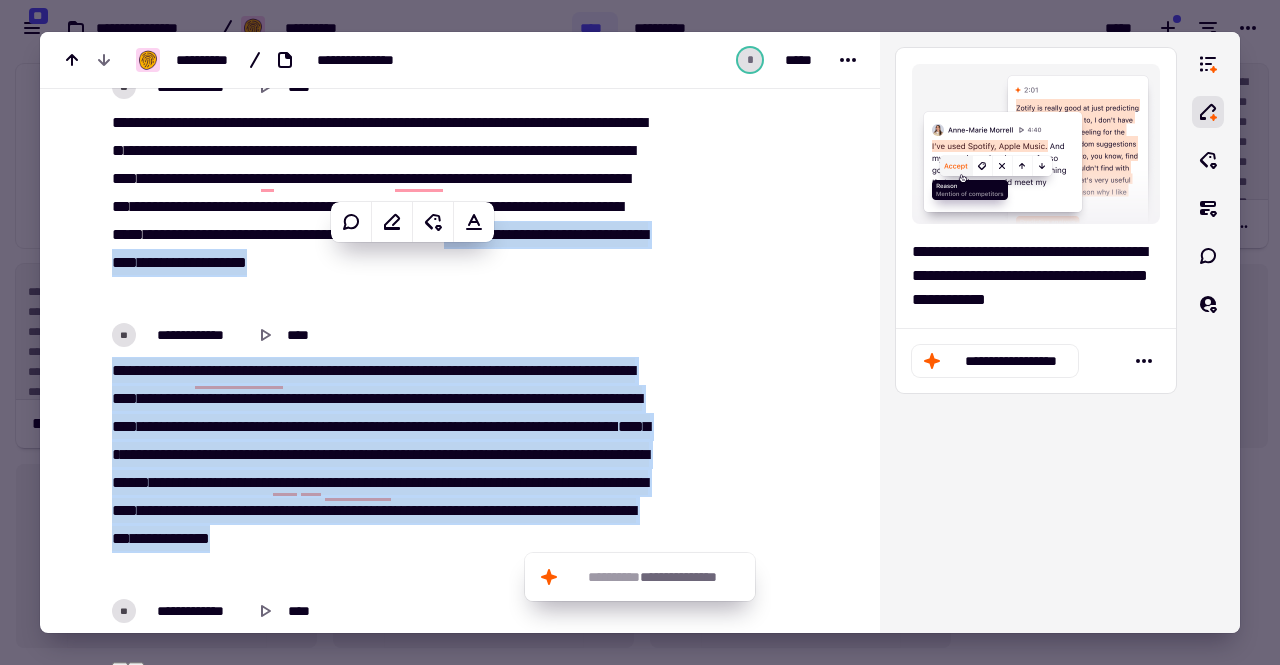 scroll, scrollTop: 3246, scrollLeft: 0, axis: vertical 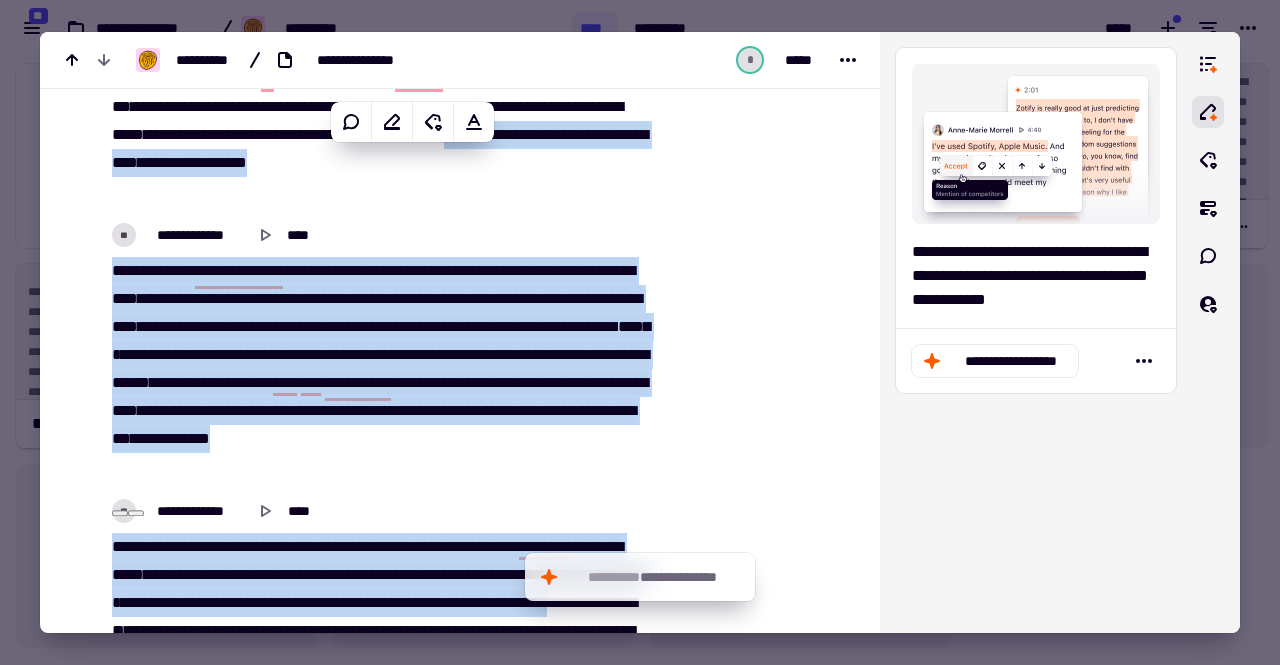 click at bounding box center [763, 3423] 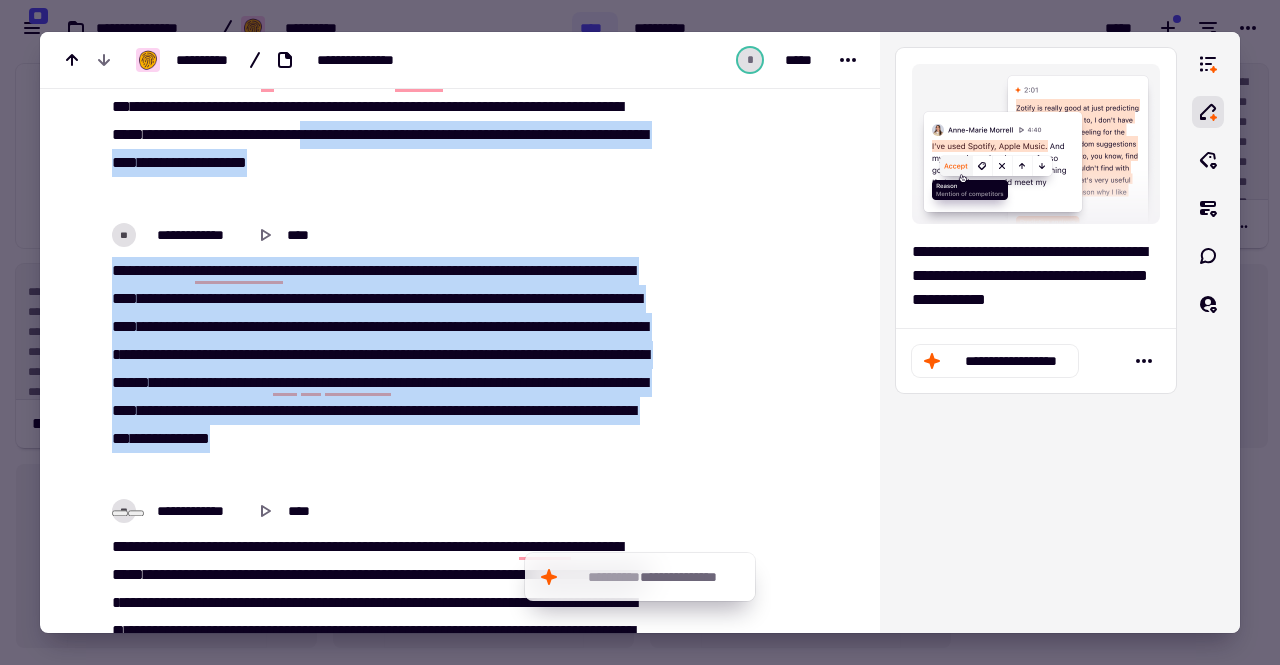 drag, startPoint x: 282, startPoint y: 465, endPoint x: 165, endPoint y: 165, distance: 322.00775 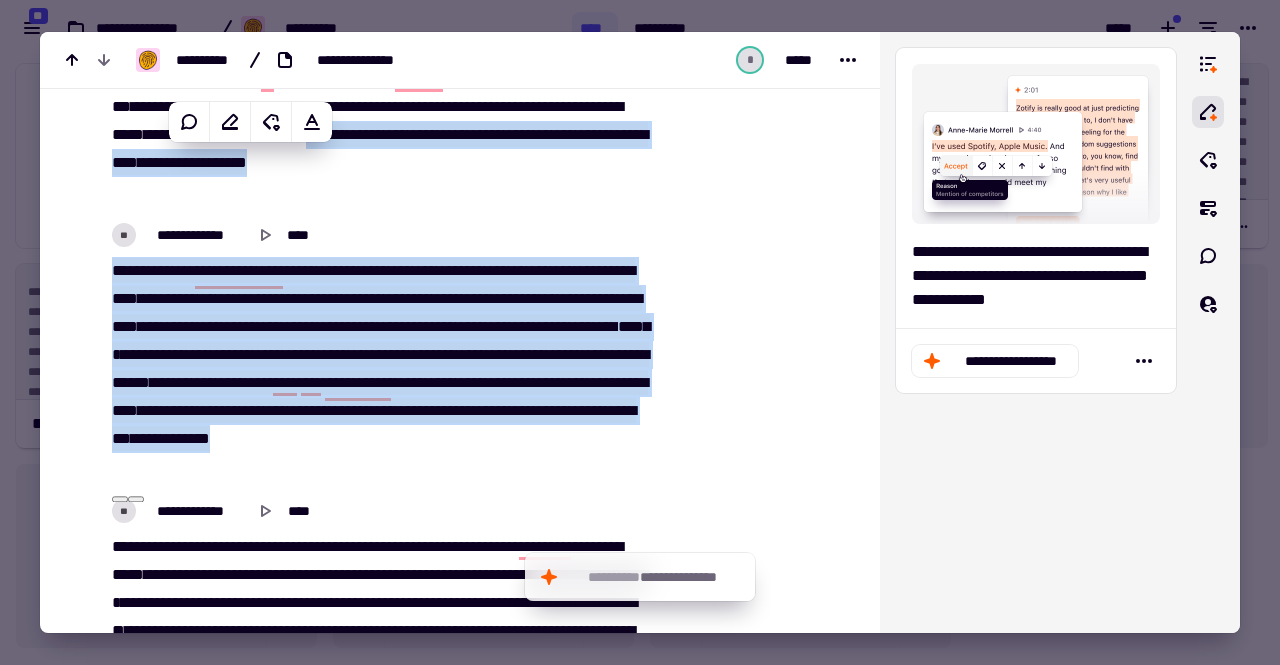 click on "**********" 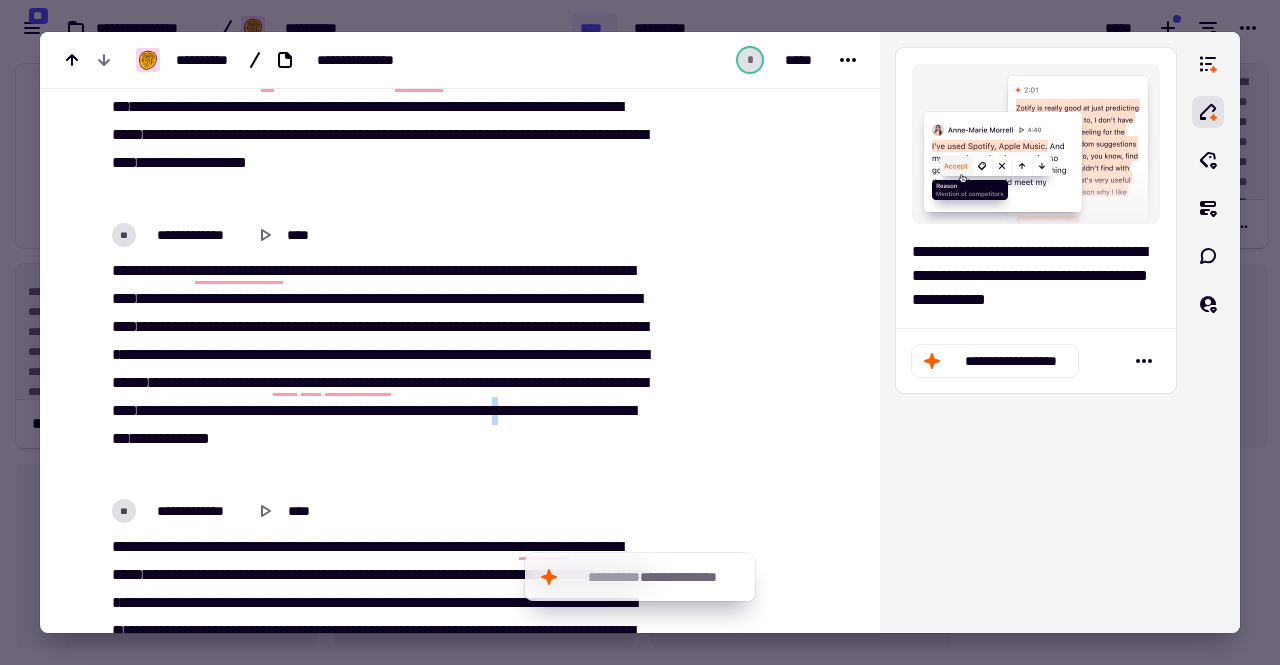 drag, startPoint x: 538, startPoint y: 435, endPoint x: 527, endPoint y: 429, distance: 12.529964 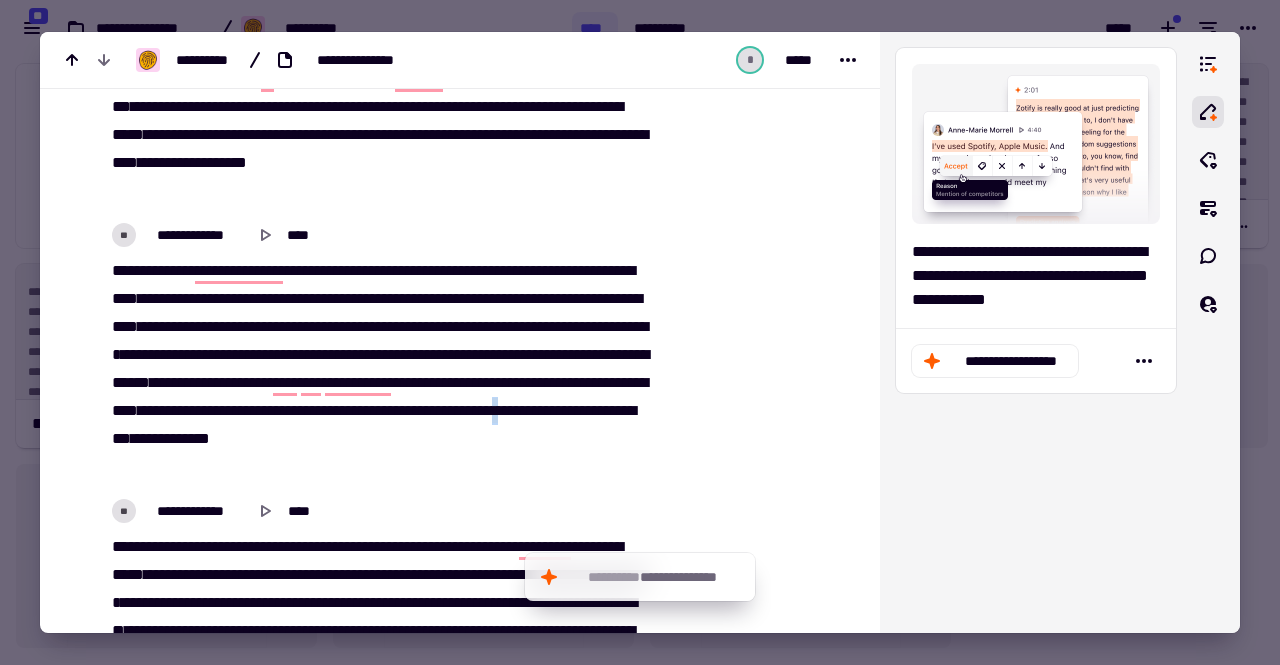 click on "**********" 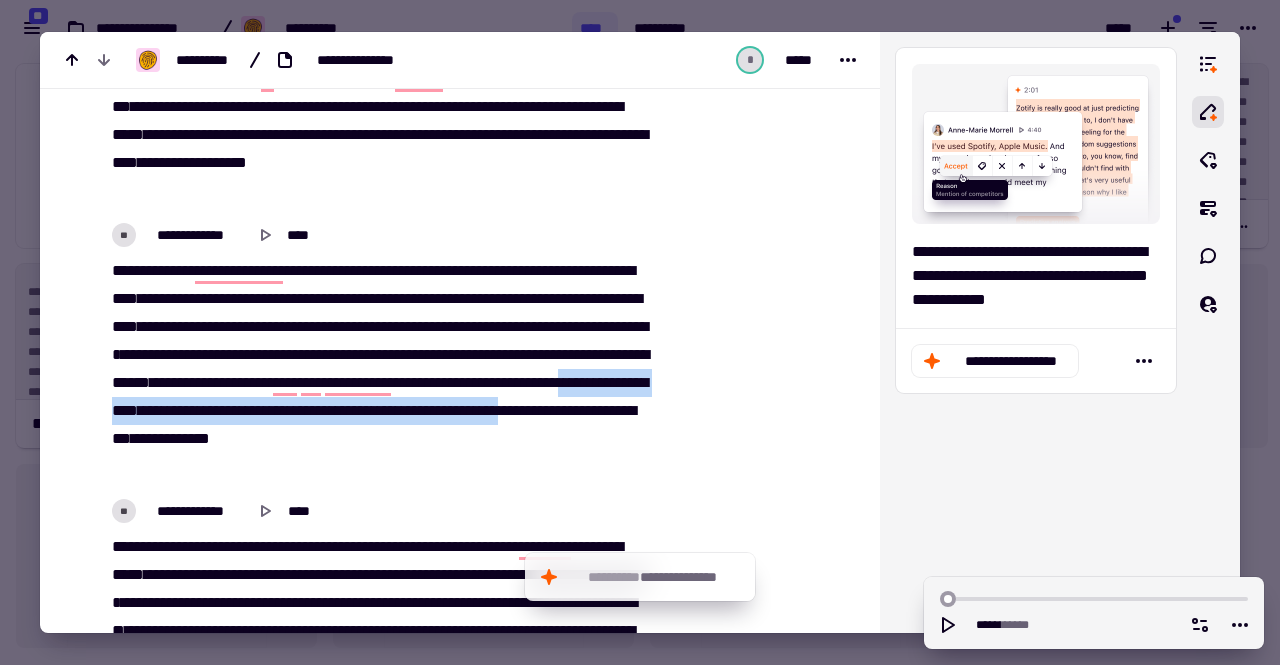 drag, startPoint x: 539, startPoint y: 433, endPoint x: 485, endPoint y: 399, distance: 63.812225 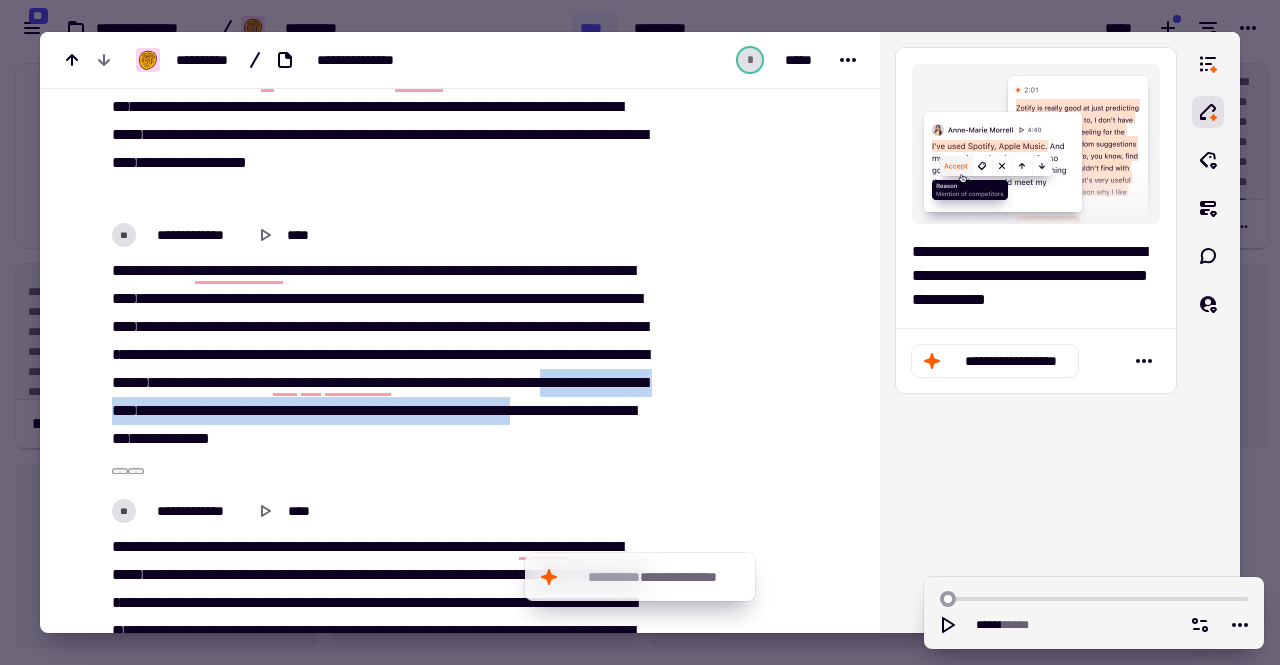 click on "*****" 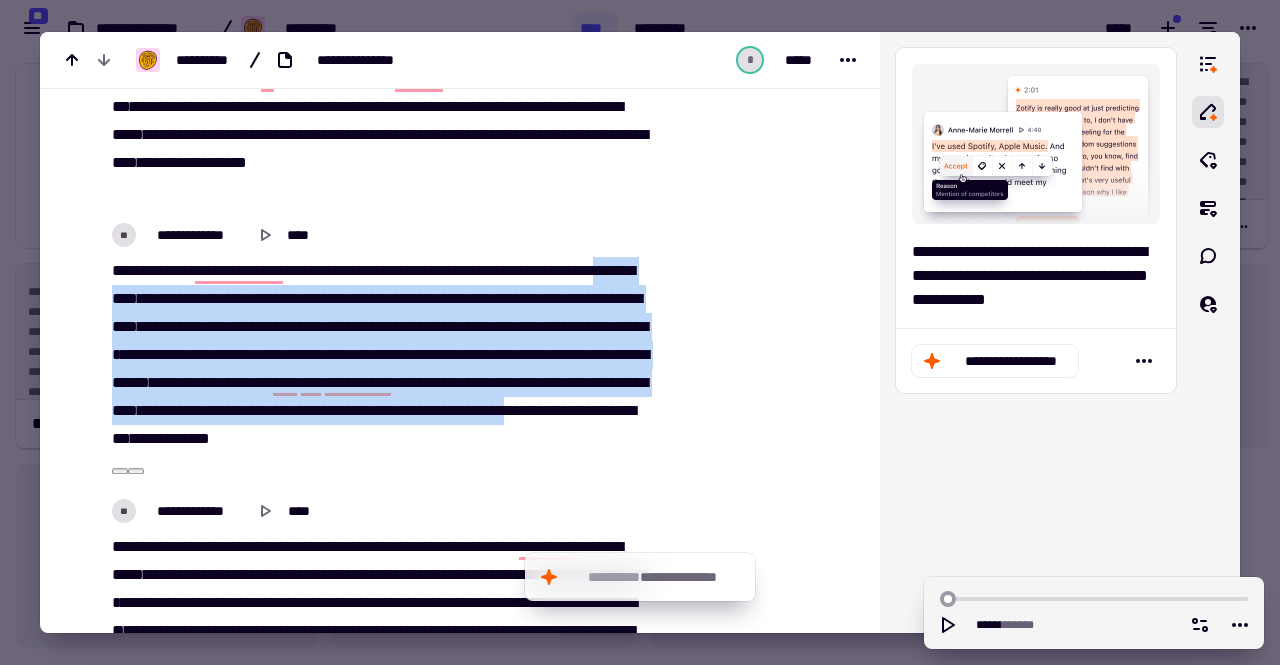 drag, startPoint x: 541, startPoint y: 435, endPoint x: 162, endPoint y: 297, distance: 403.3423 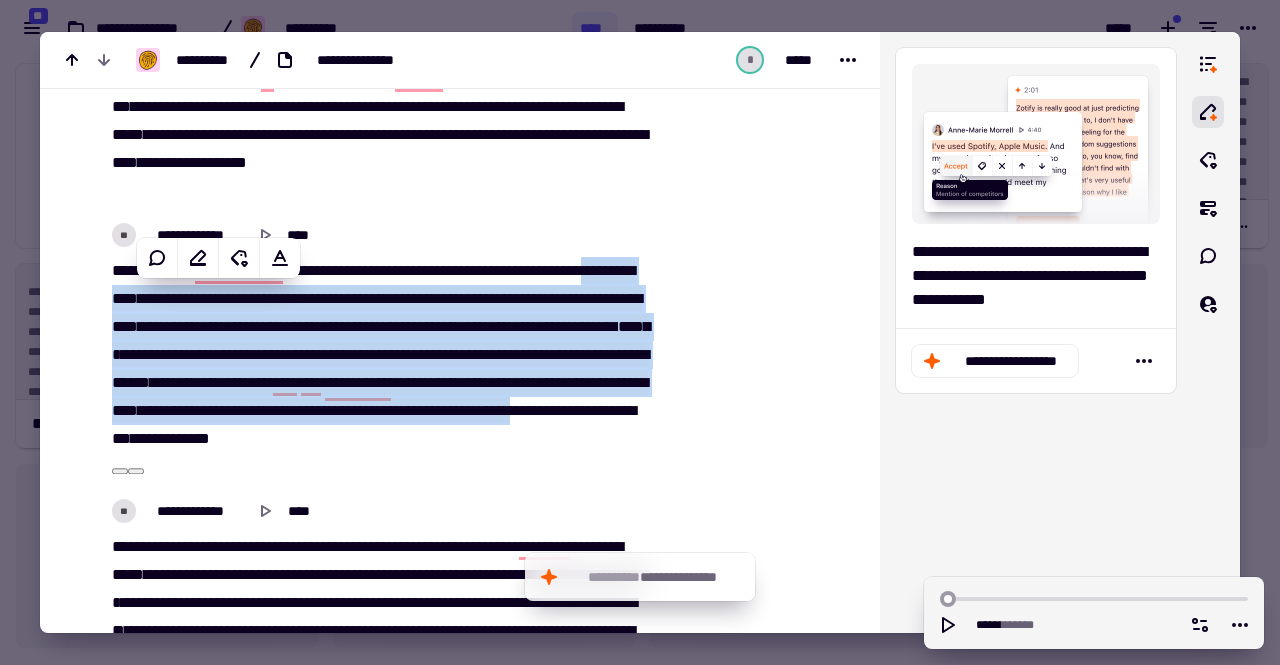 type on "******" 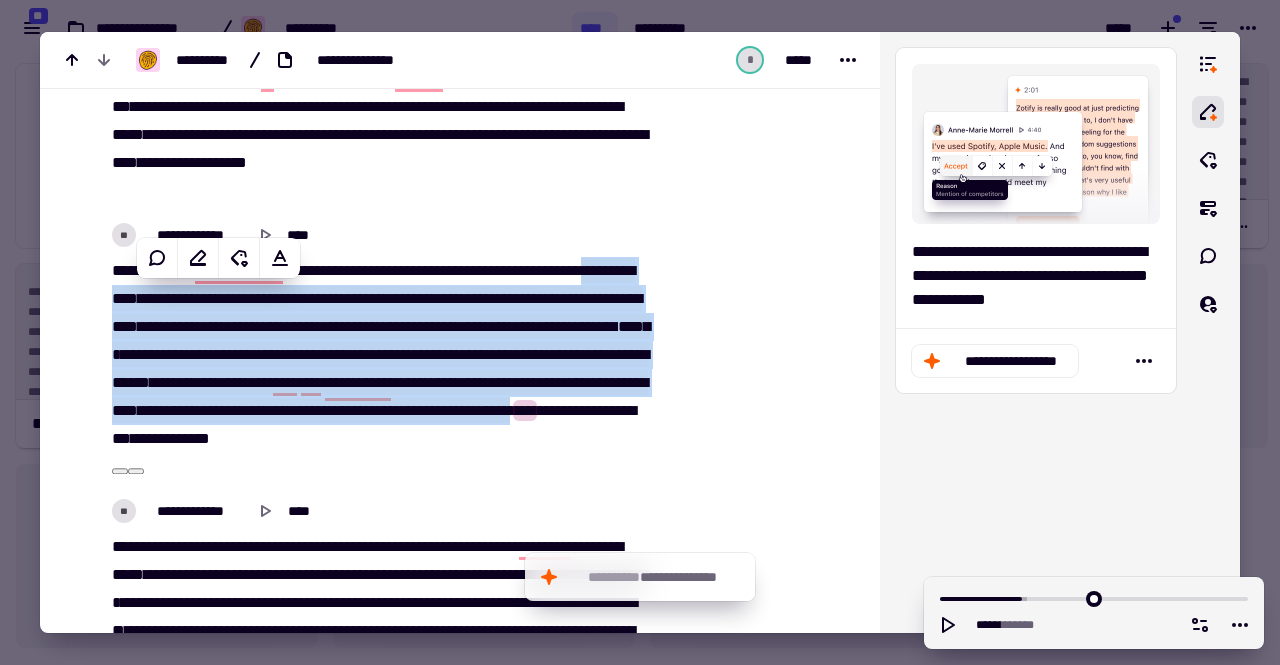 click on "*" 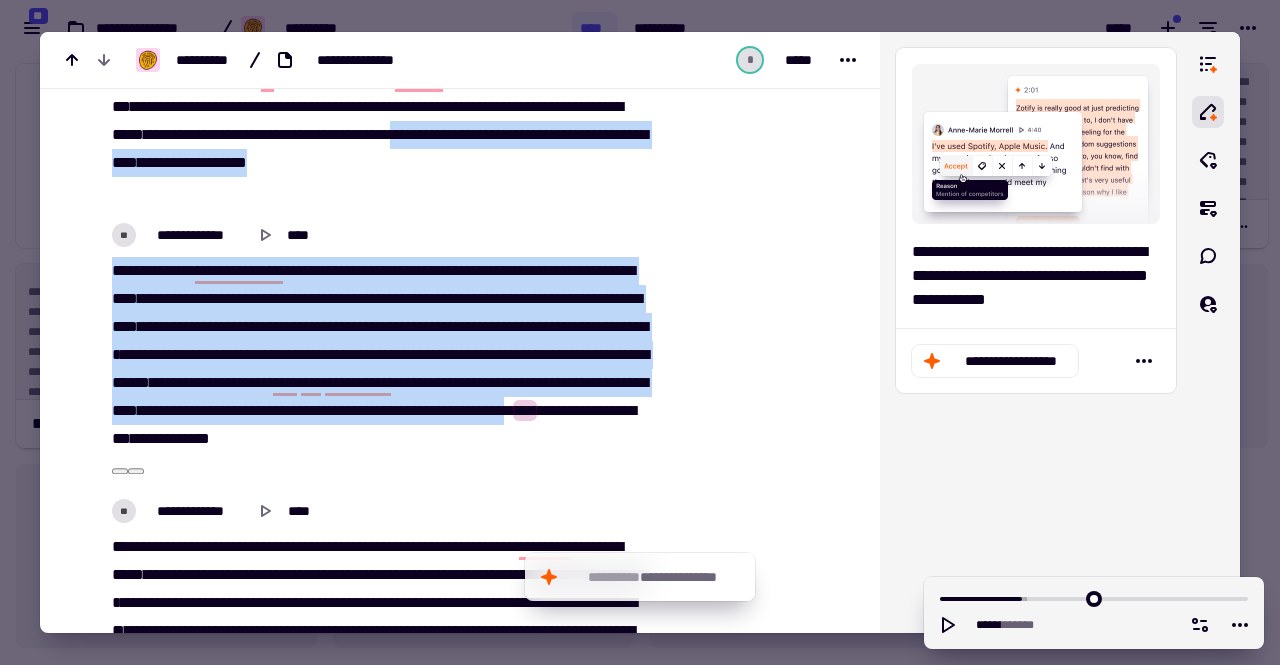 drag, startPoint x: 544, startPoint y: 436, endPoint x: 266, endPoint y: 163, distance: 389.63187 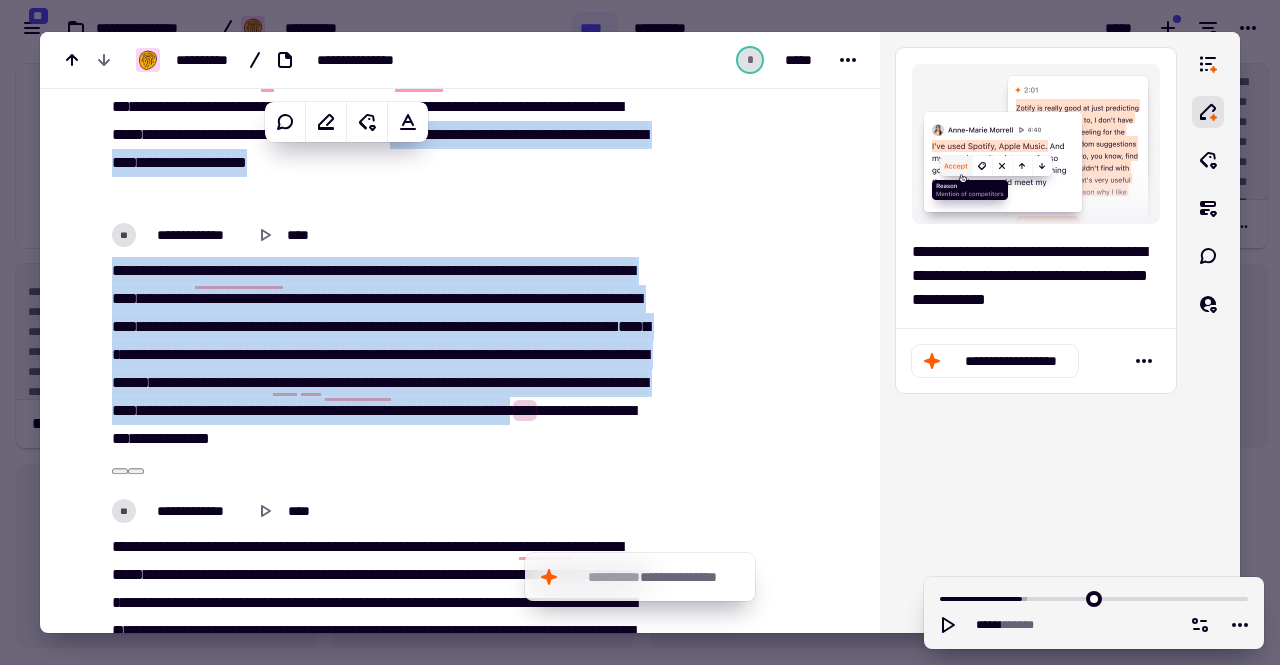 copy on "**********" 